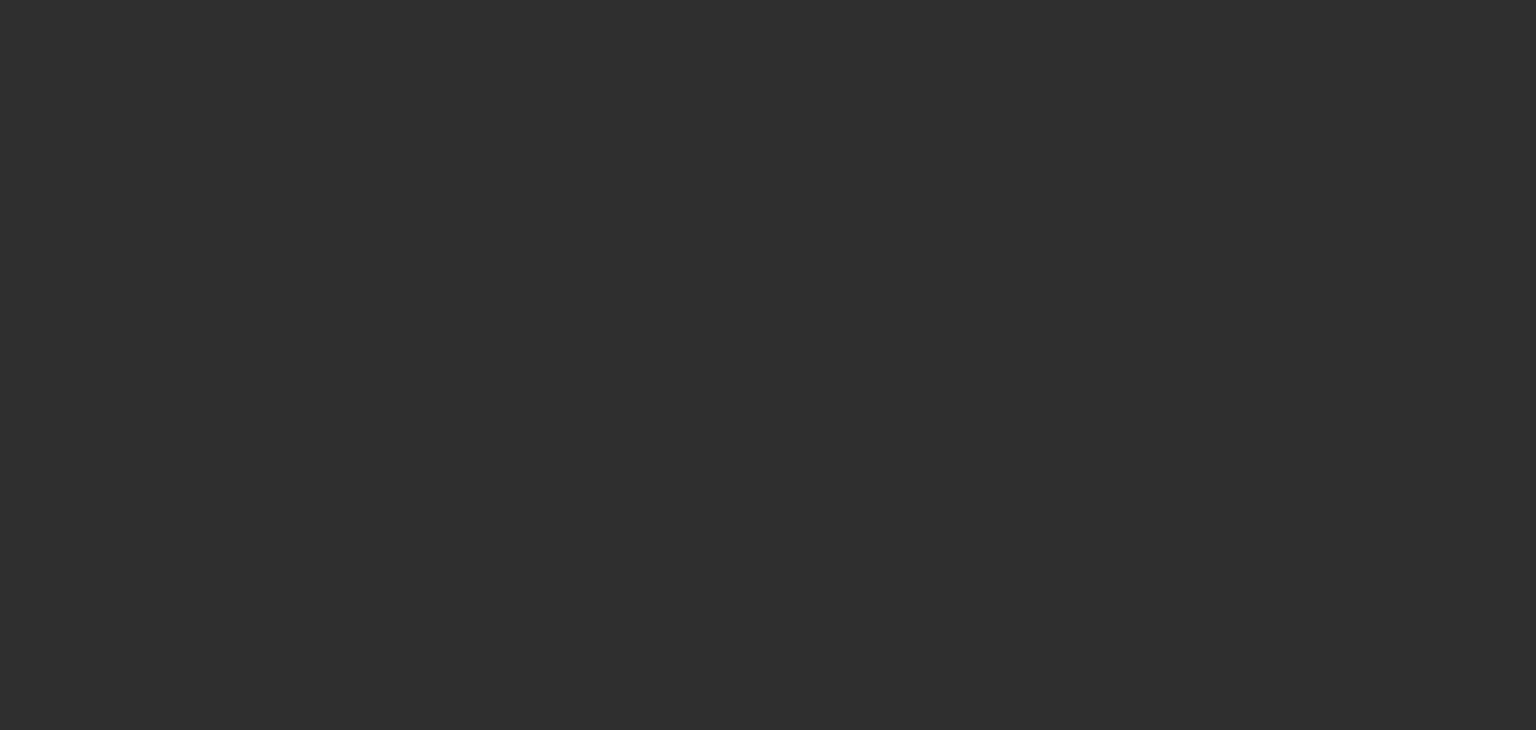scroll, scrollTop: 0, scrollLeft: 0, axis: both 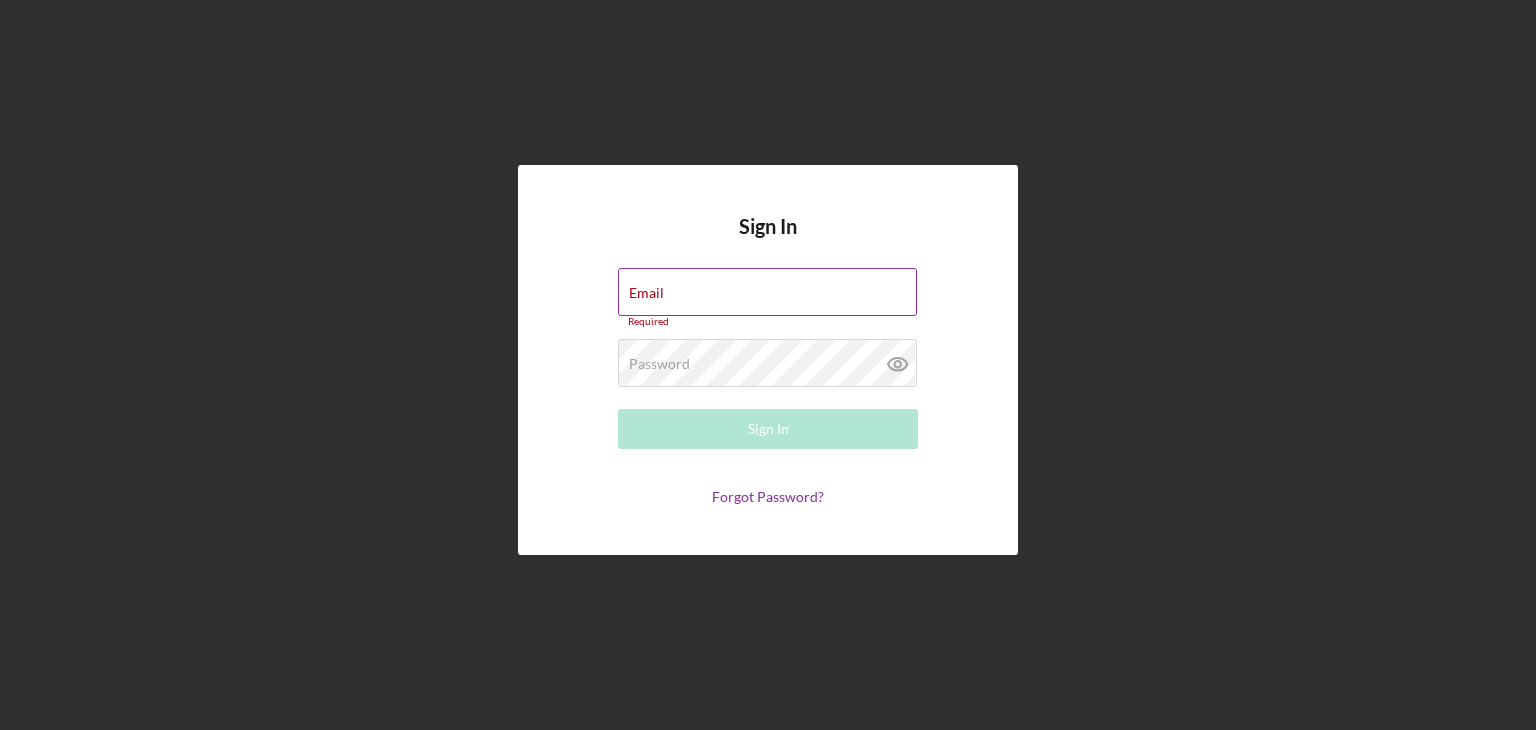click on "Email Required" at bounding box center (768, 298) 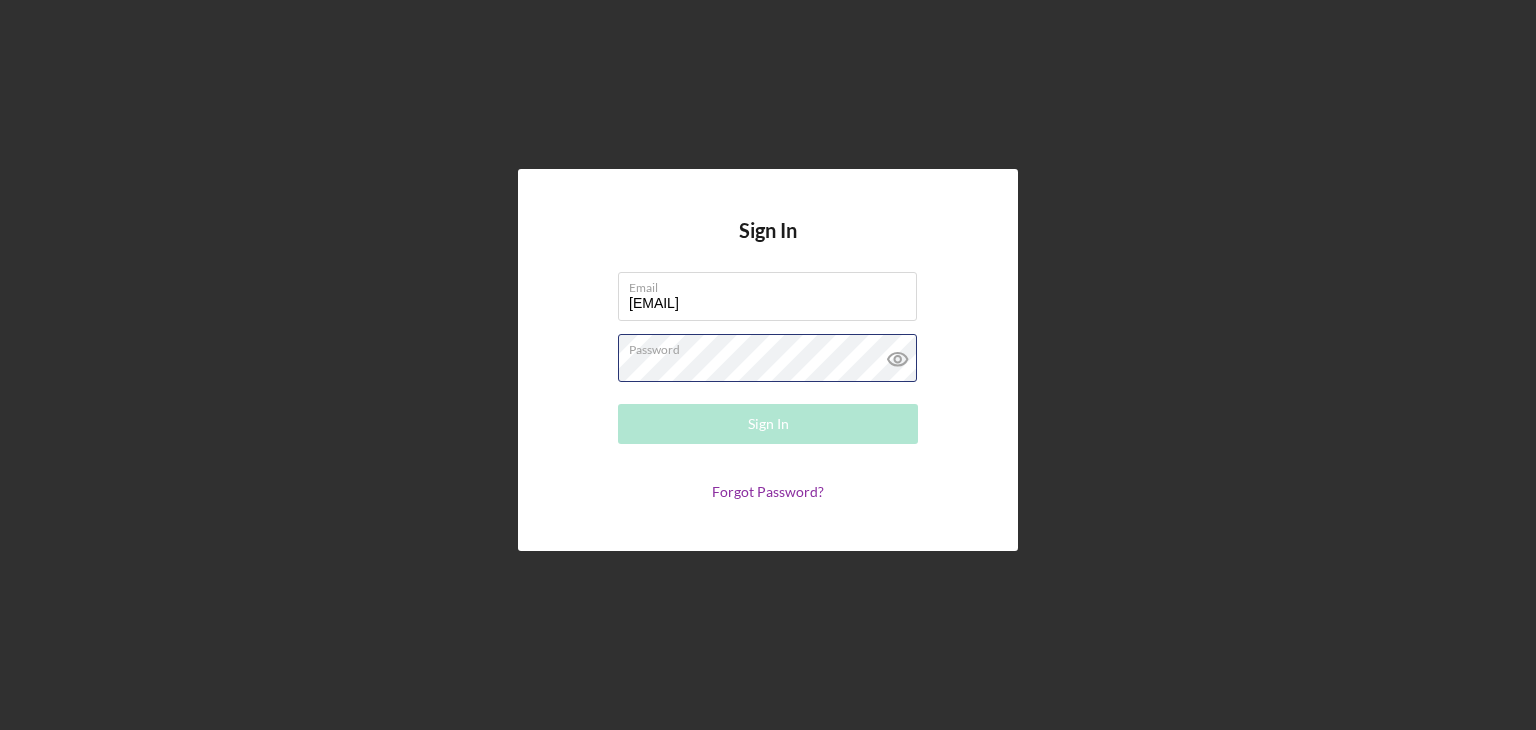 click on "Password Required" at bounding box center [768, 359] 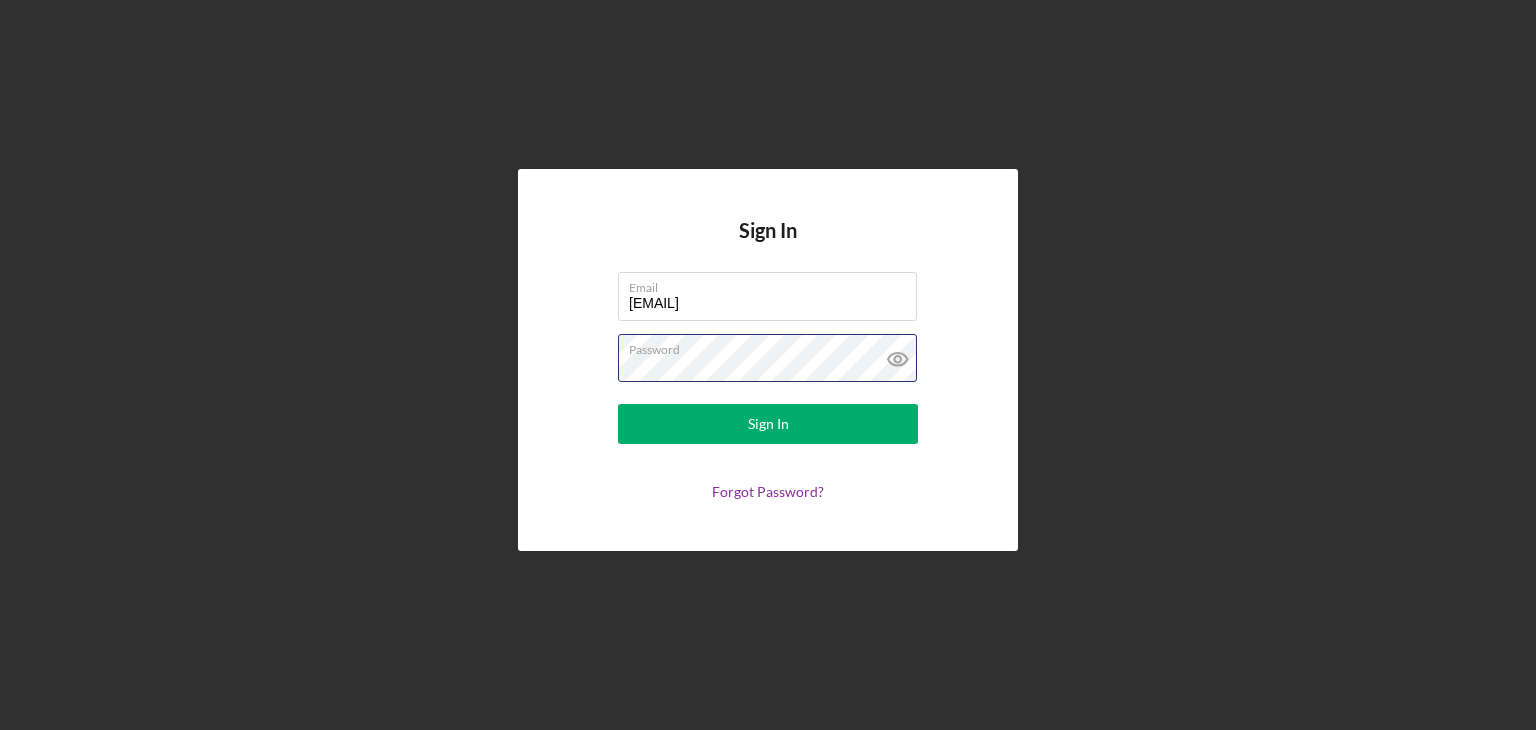 click on "Sign In" at bounding box center [768, 424] 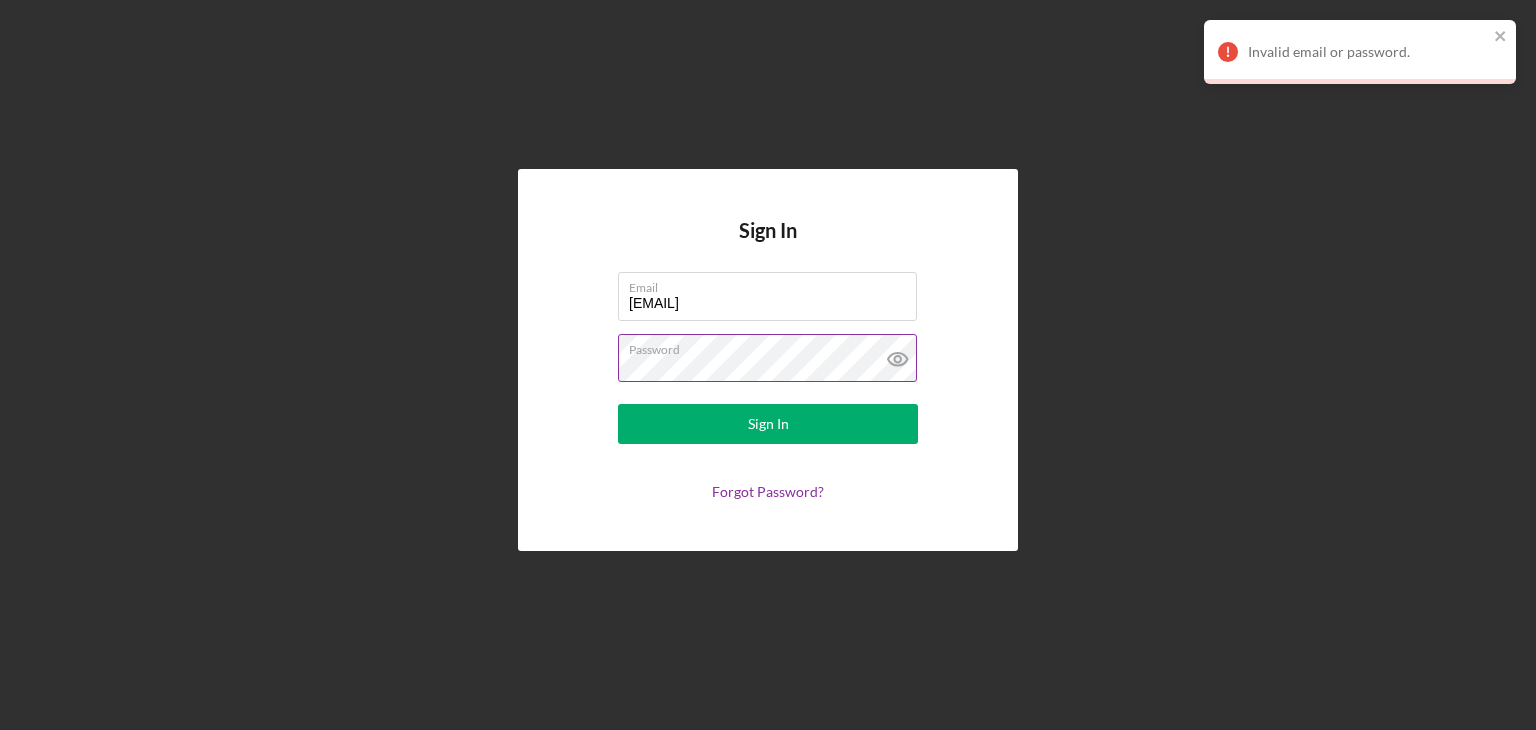 click 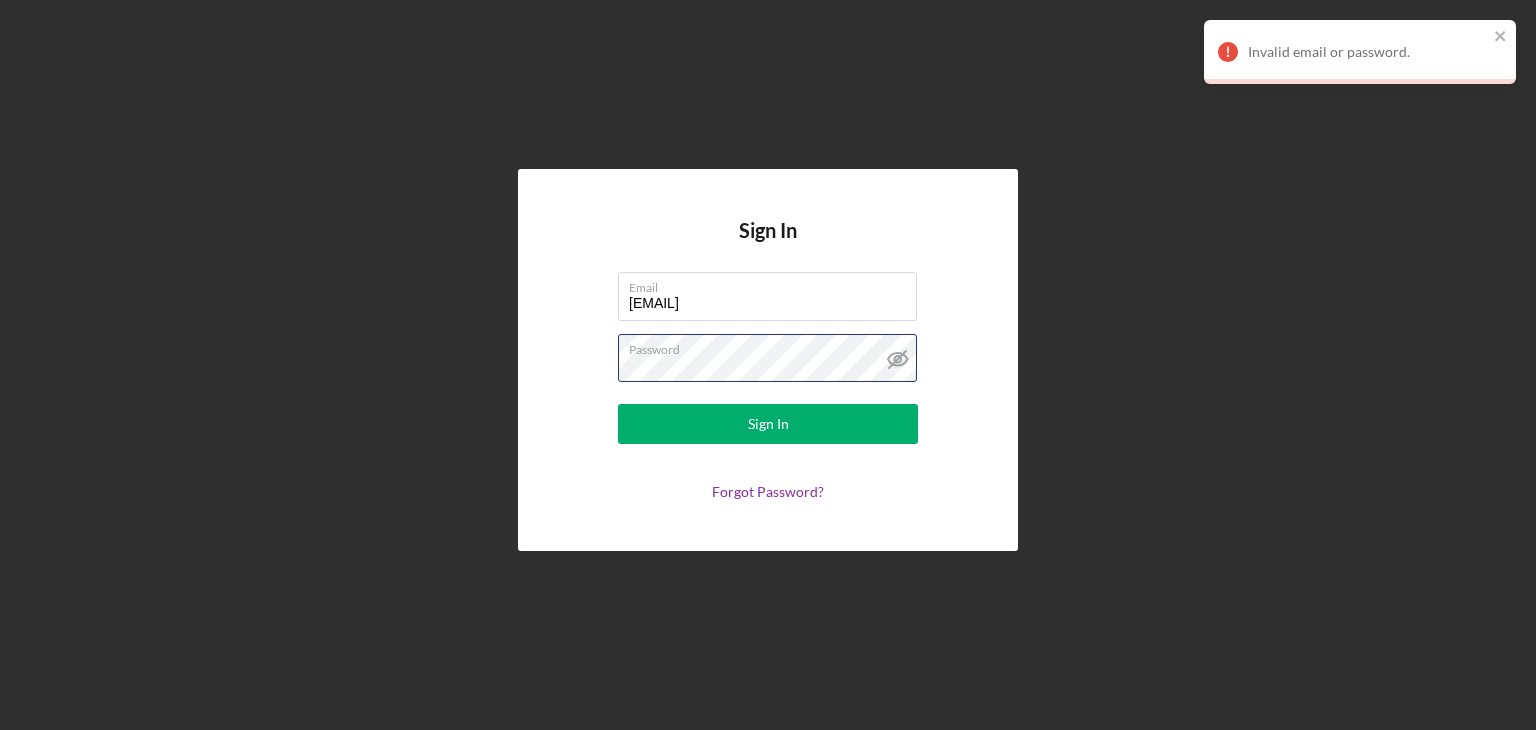click on "Sign In Email pizzaluccastlp@gmail.com Password Sign In Forgot Password?" at bounding box center (768, 360) 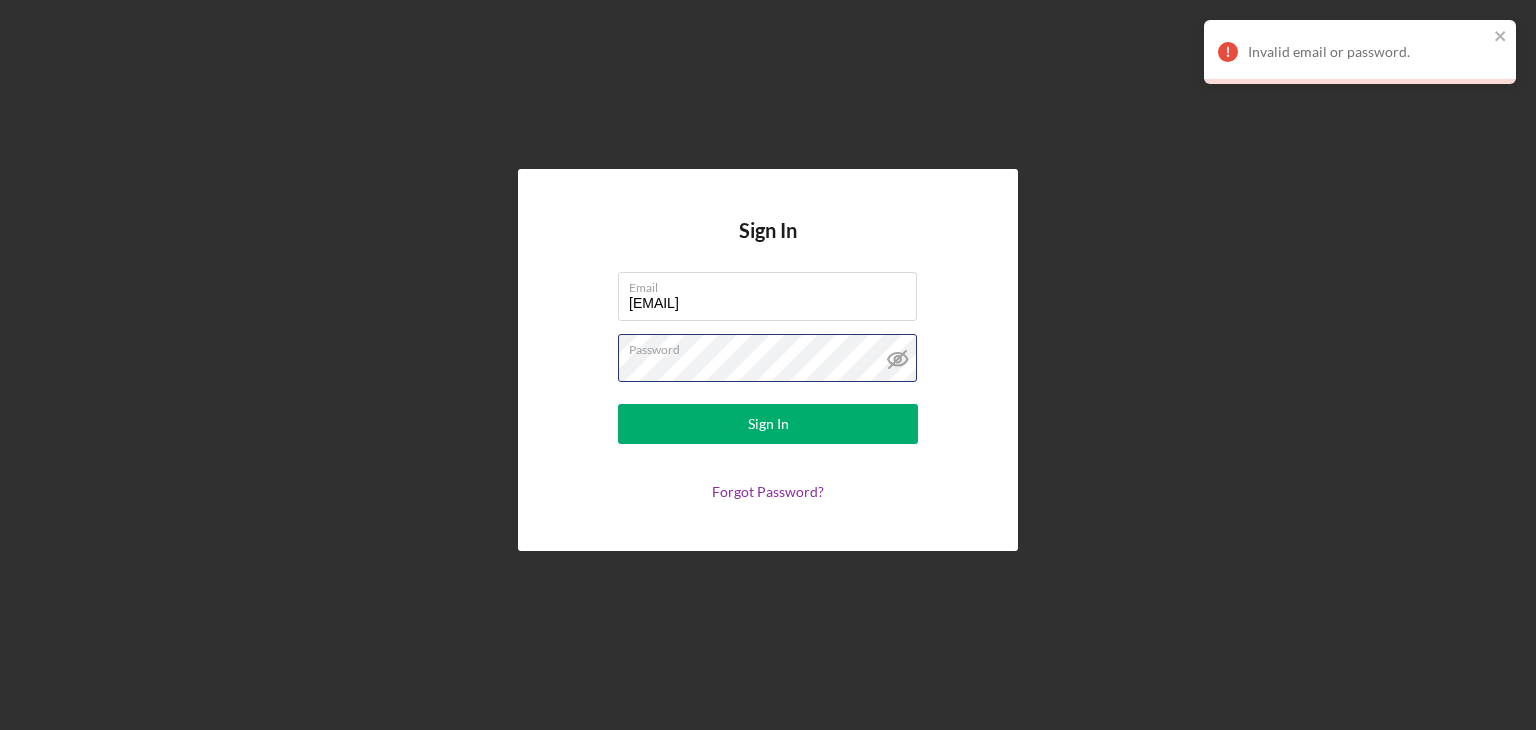 click on "Sign In" at bounding box center (768, 424) 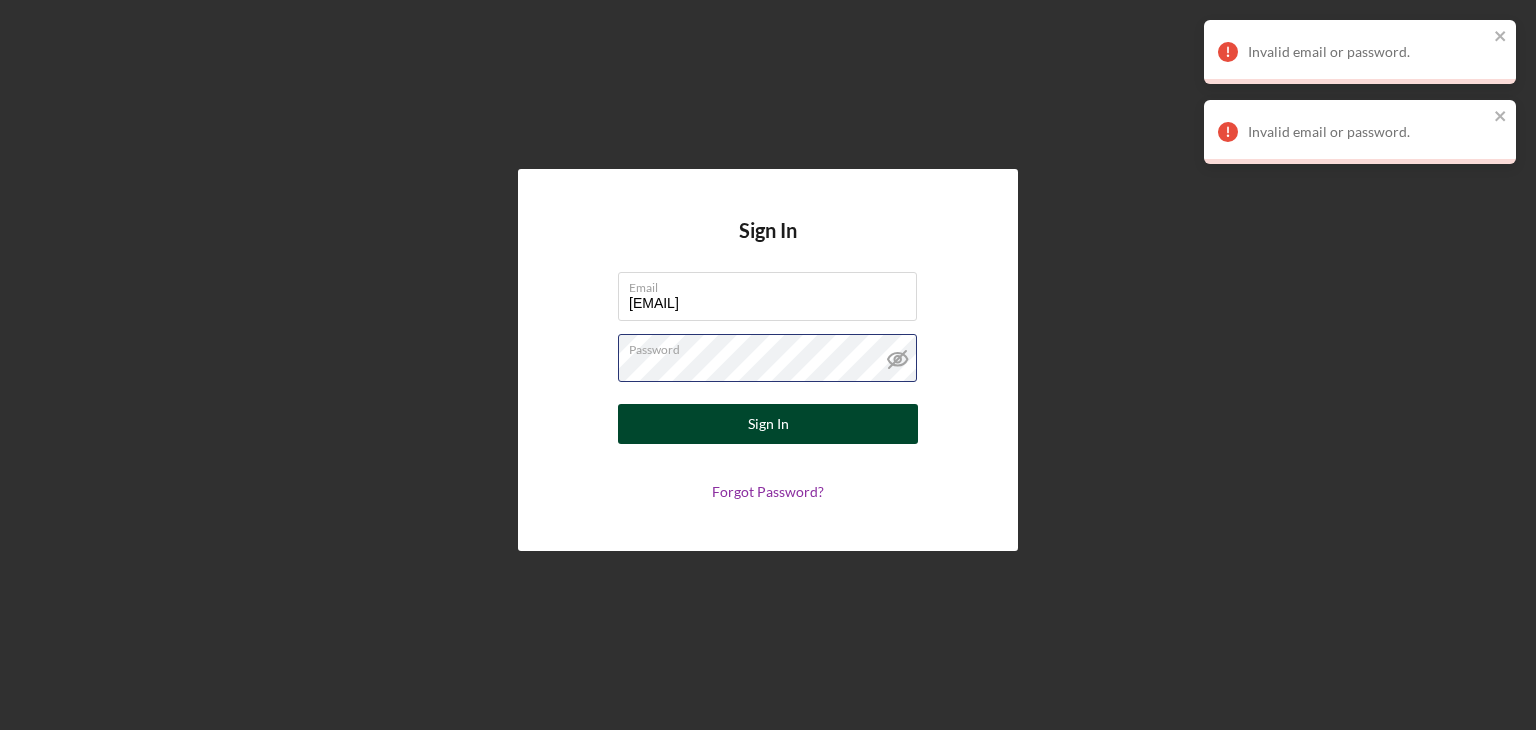 click on "Sign In" at bounding box center (768, 424) 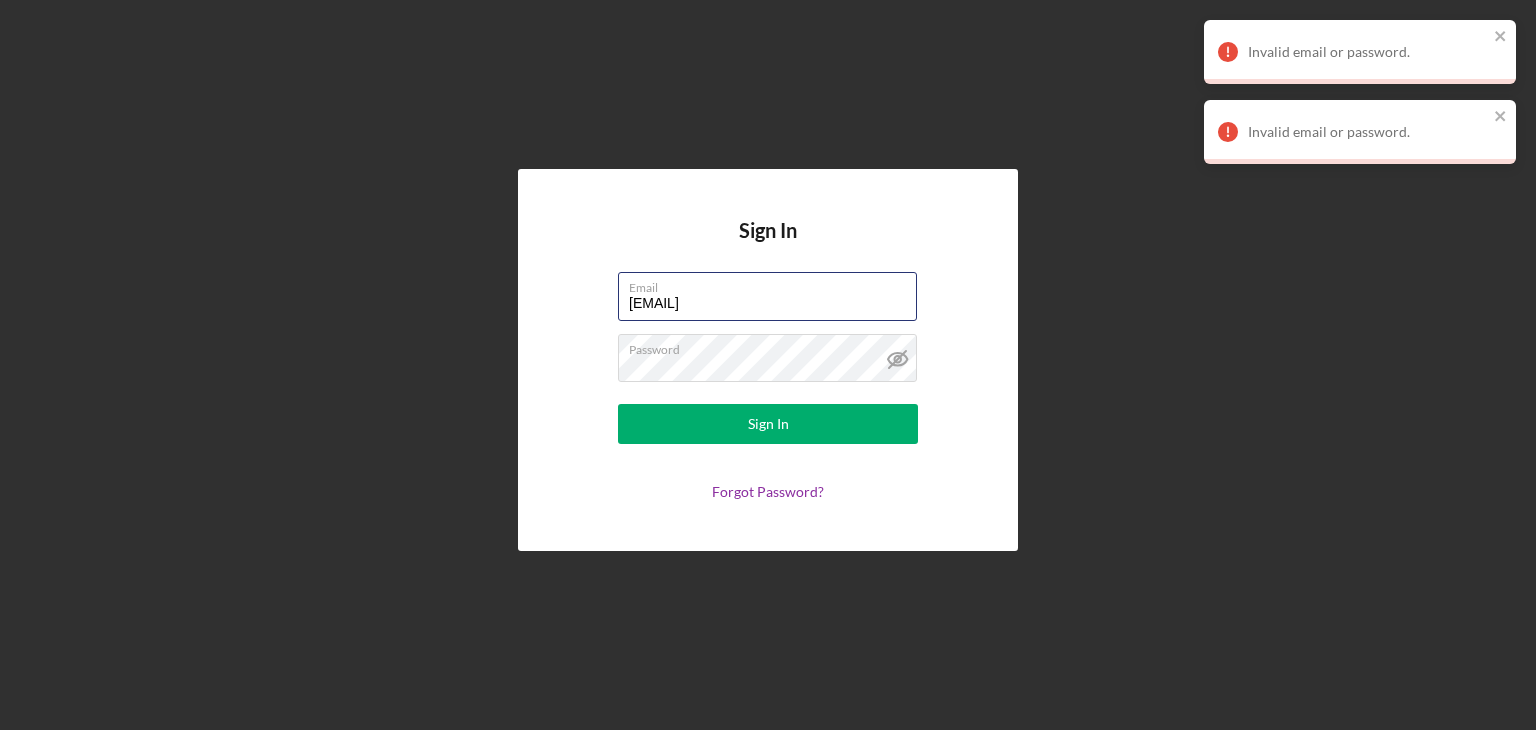 drag, startPoint x: 850, startPoint y: 298, endPoint x: 3, endPoint y: 268, distance: 847.5311 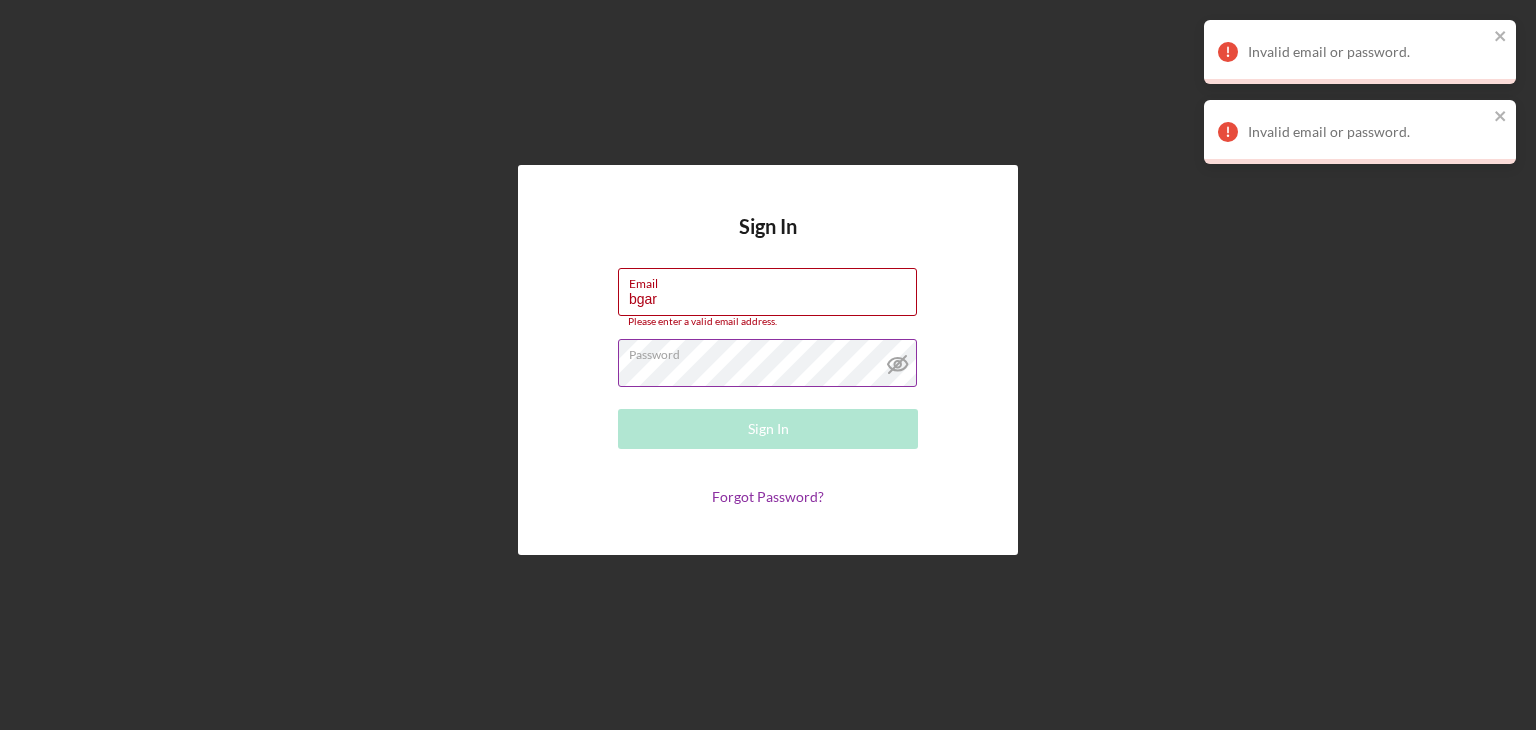 type on "bgarcia1210@yahoo.com" 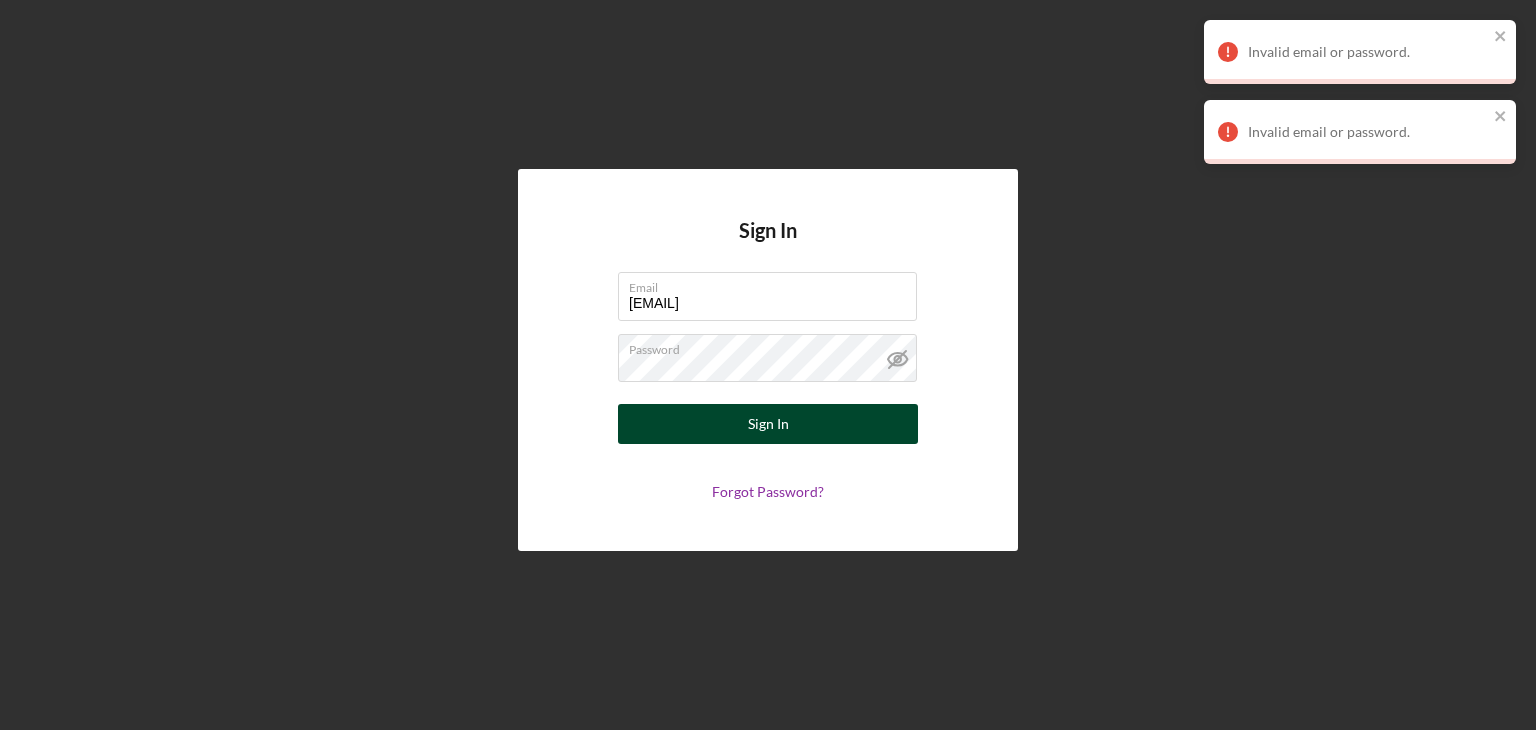 click on "Sign In" at bounding box center (768, 424) 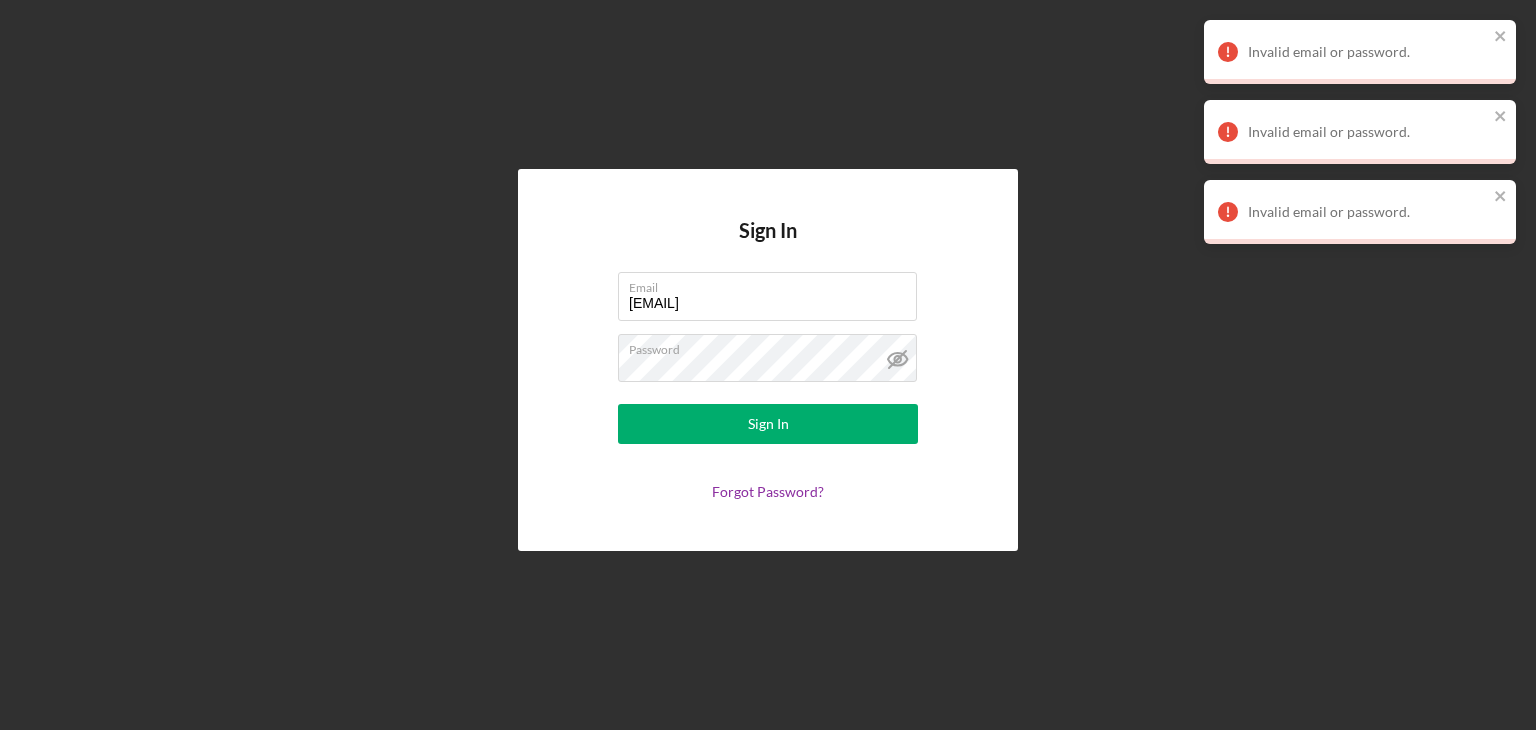 click on "Email bgarcia1210@yahoo.com Password Sign In Forgot Password?" at bounding box center [768, 386] 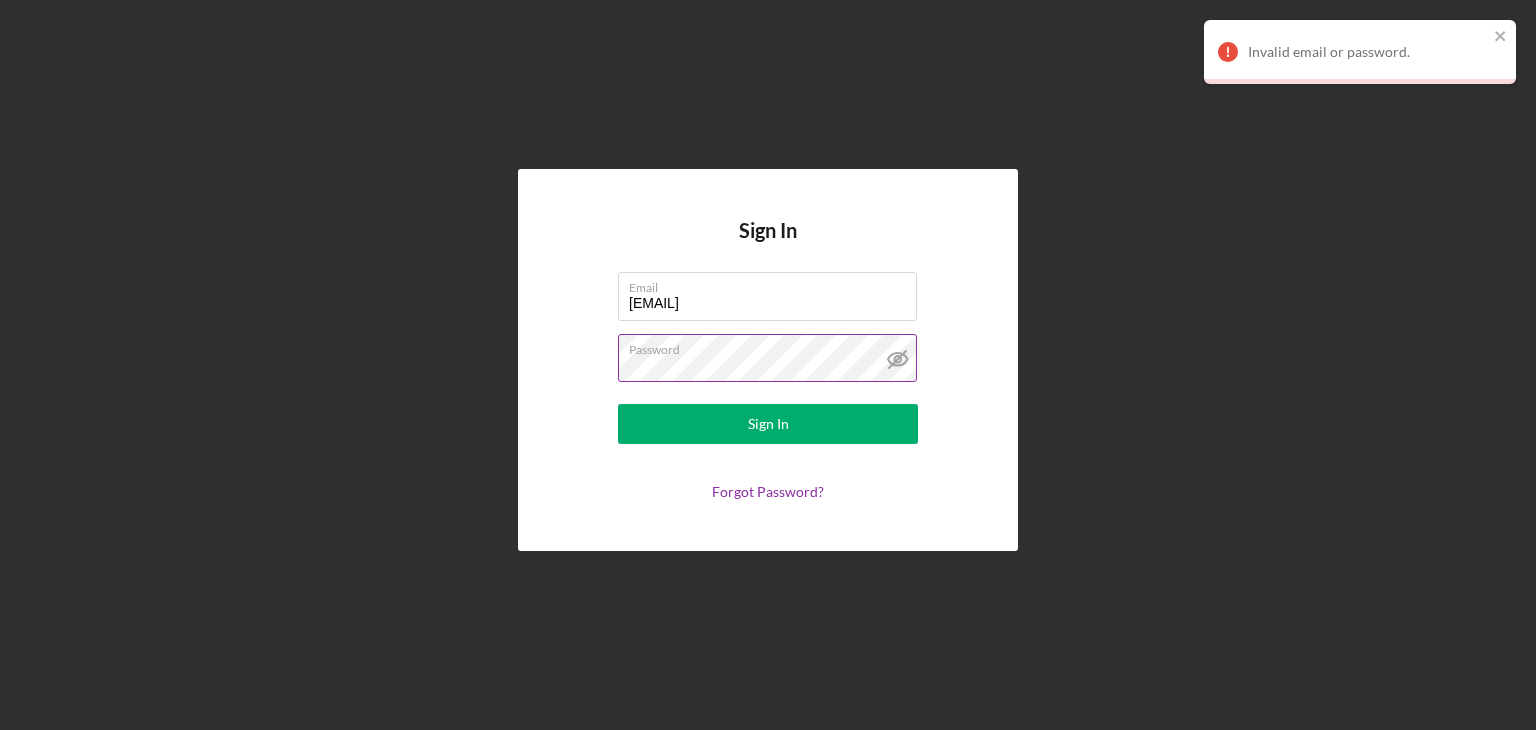 click on "Sign In" at bounding box center (768, 424) 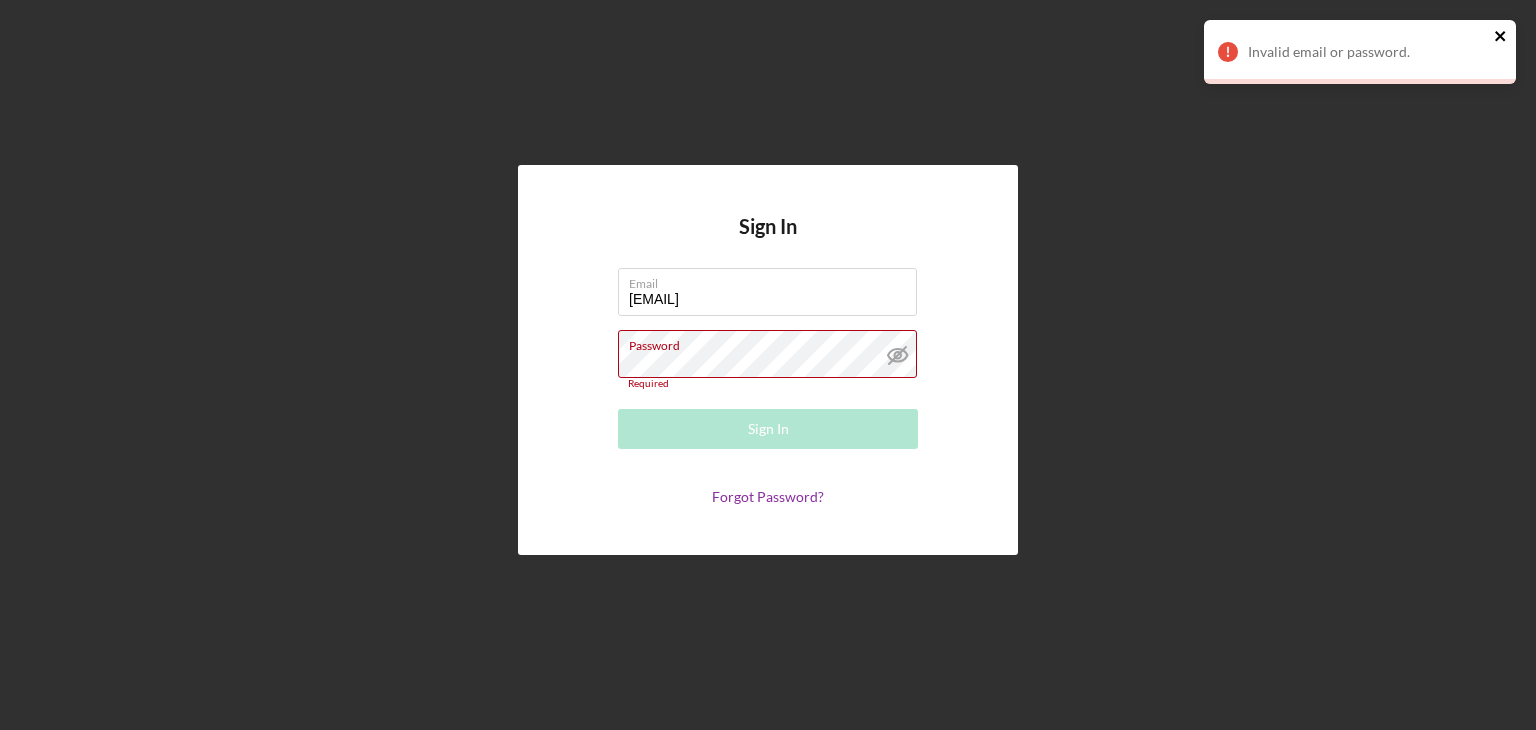 click 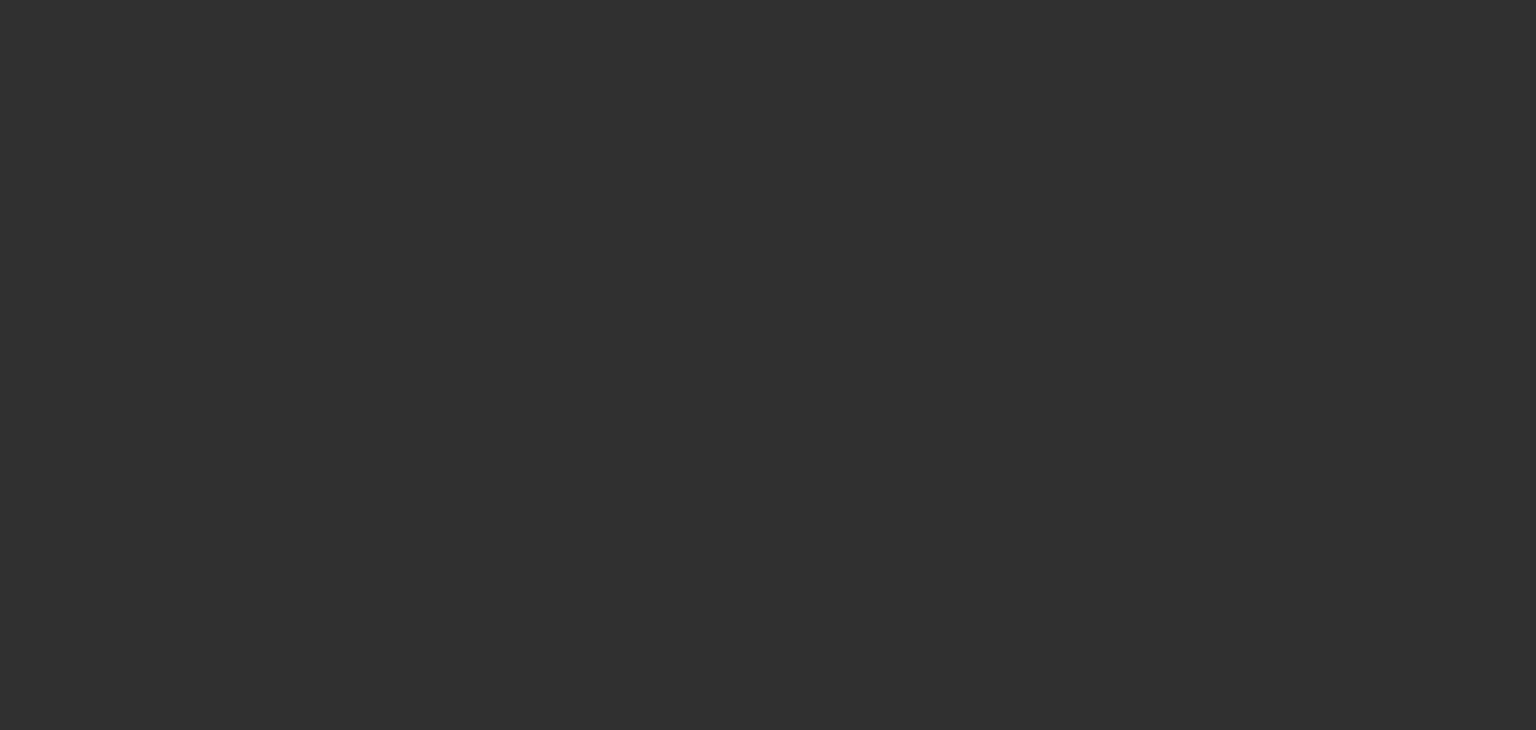 scroll, scrollTop: 0, scrollLeft: 0, axis: both 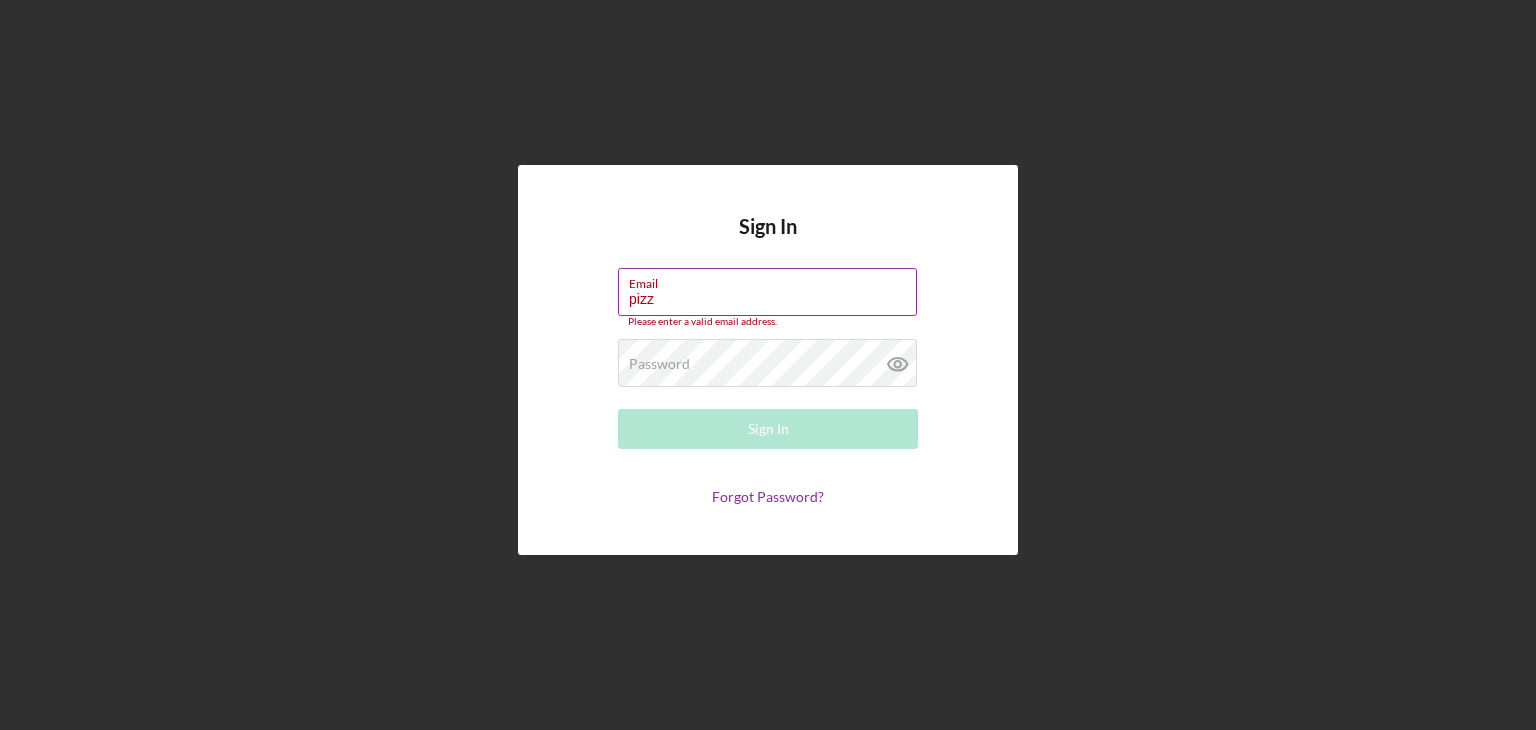 type on "[EMAIL]" 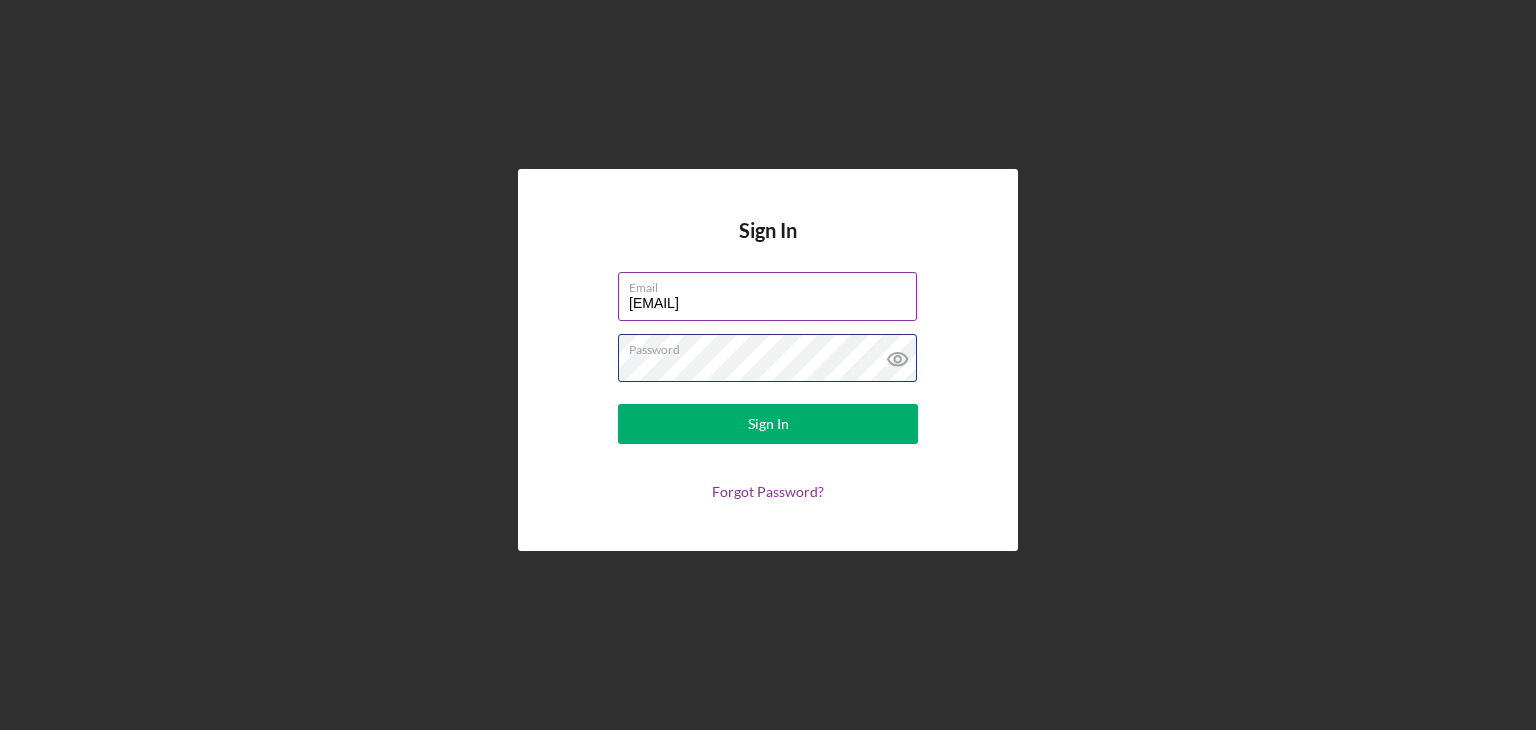 click on "Sign In" at bounding box center [768, 424] 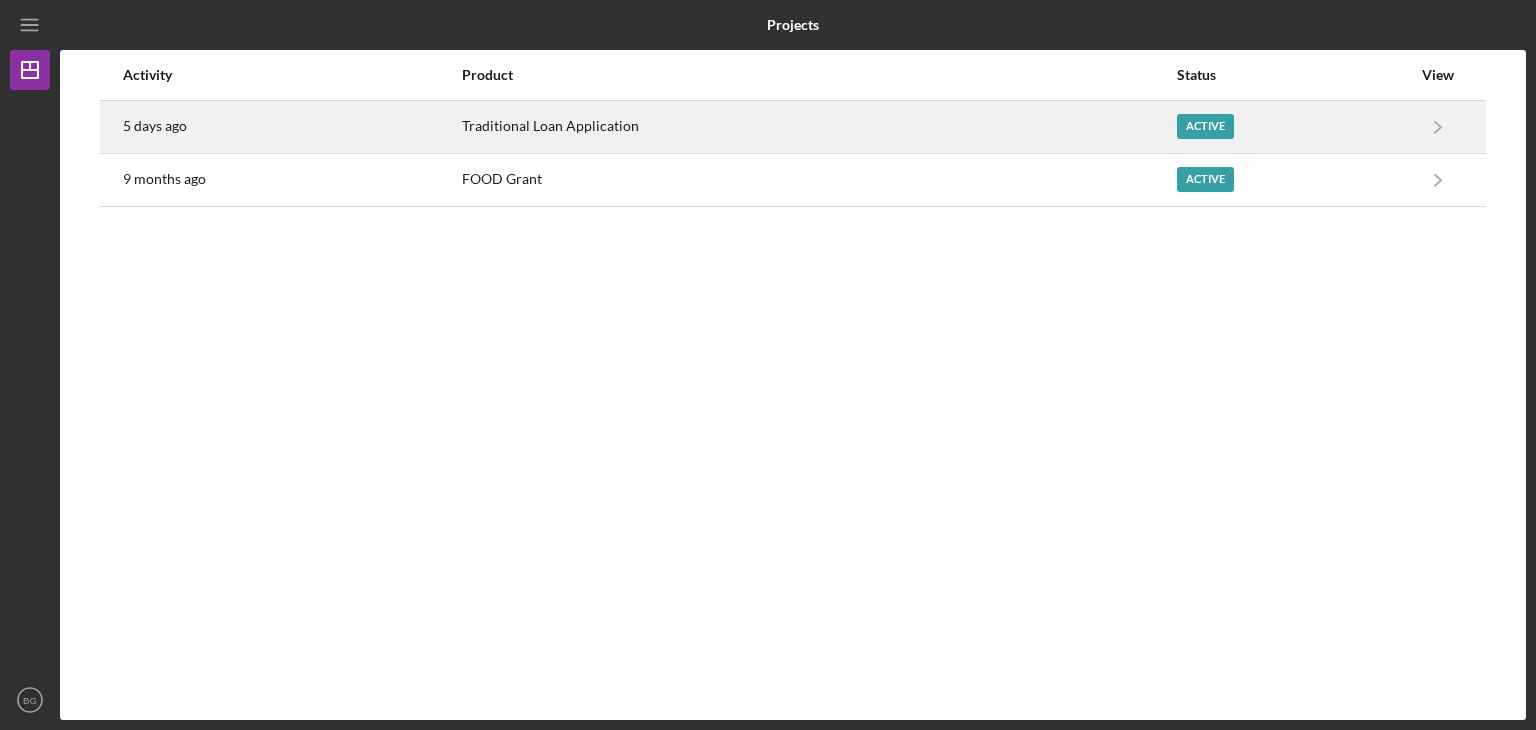 click on "Active" at bounding box center [1205, 126] 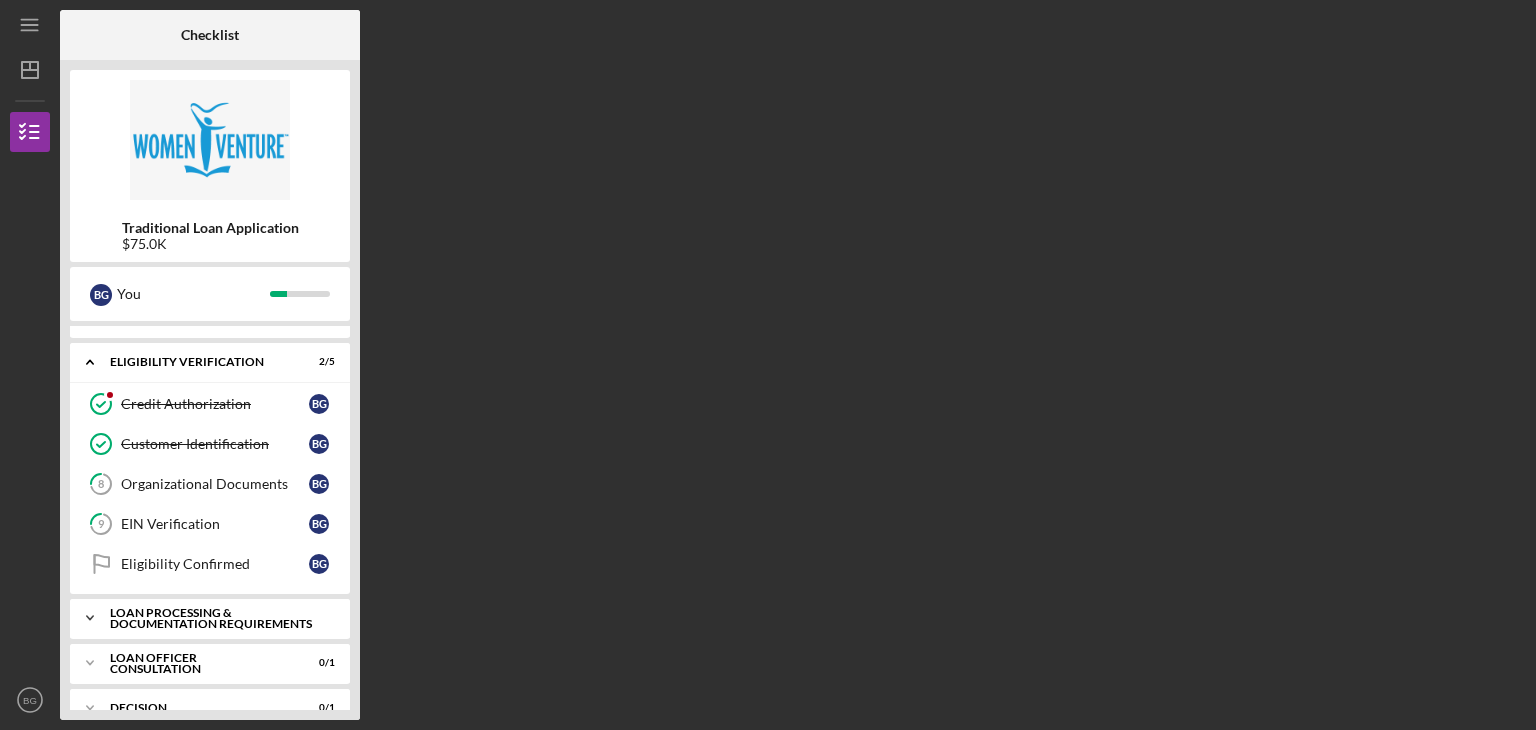 scroll, scrollTop: 55, scrollLeft: 0, axis: vertical 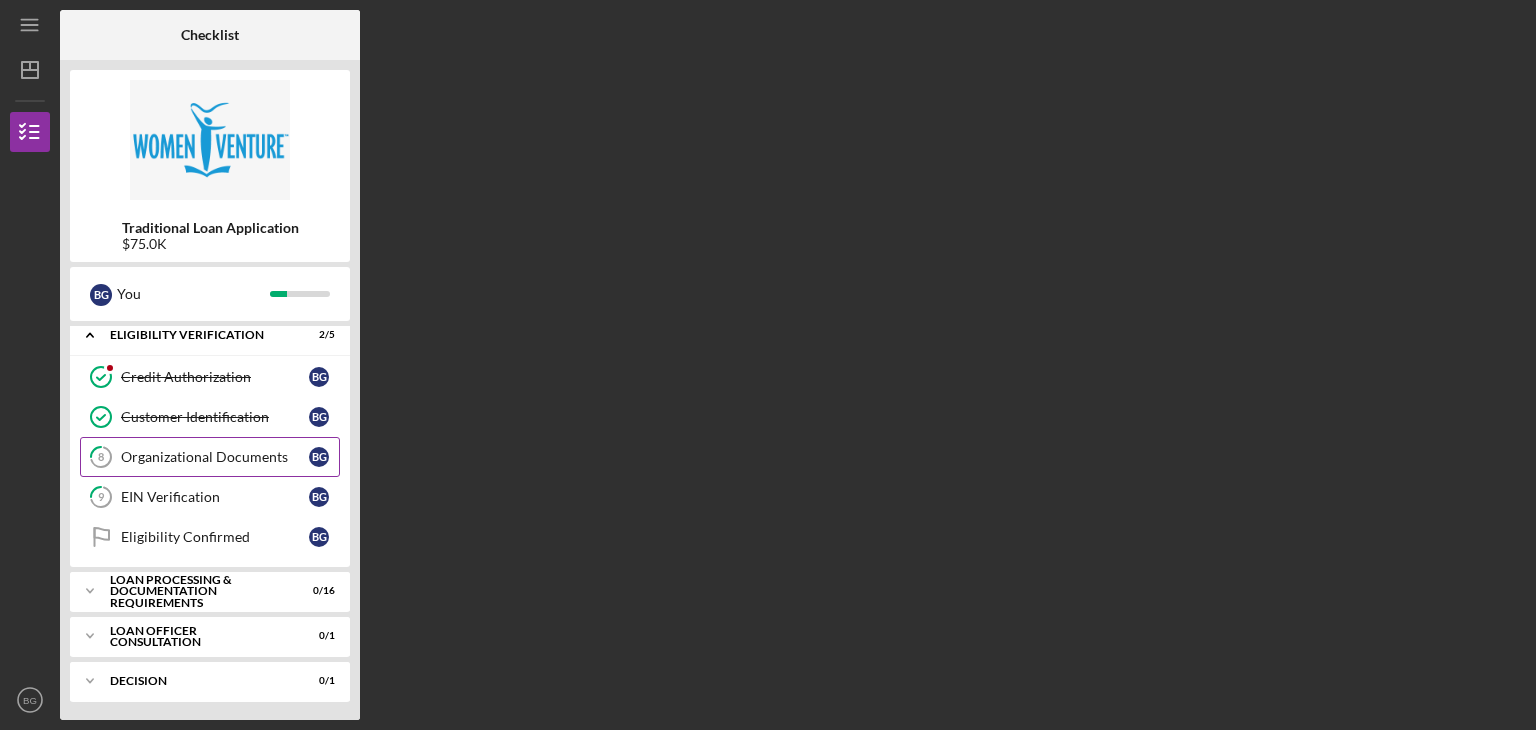 click on "Organizational Documents" at bounding box center [215, 457] 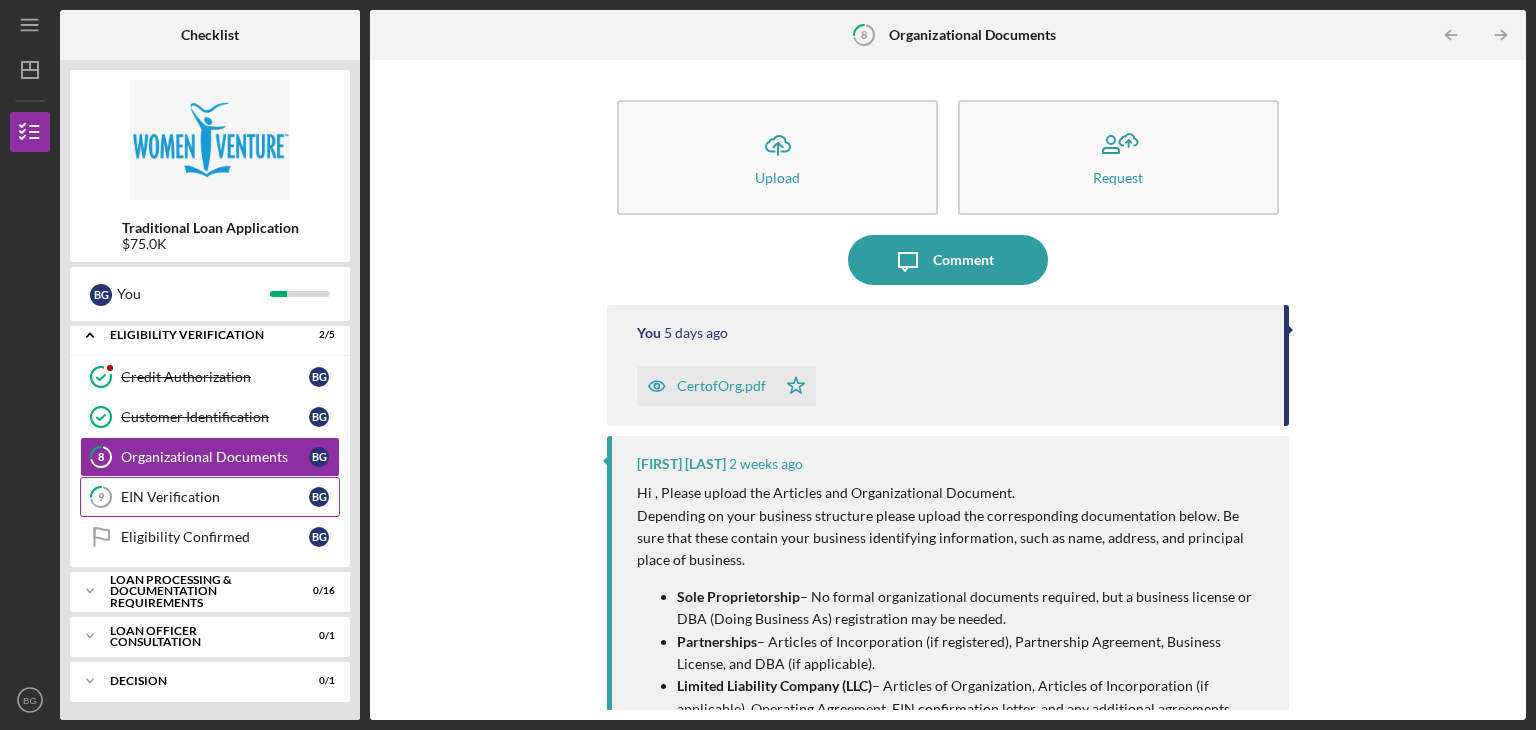 click on "EIN Verification" at bounding box center [215, 497] 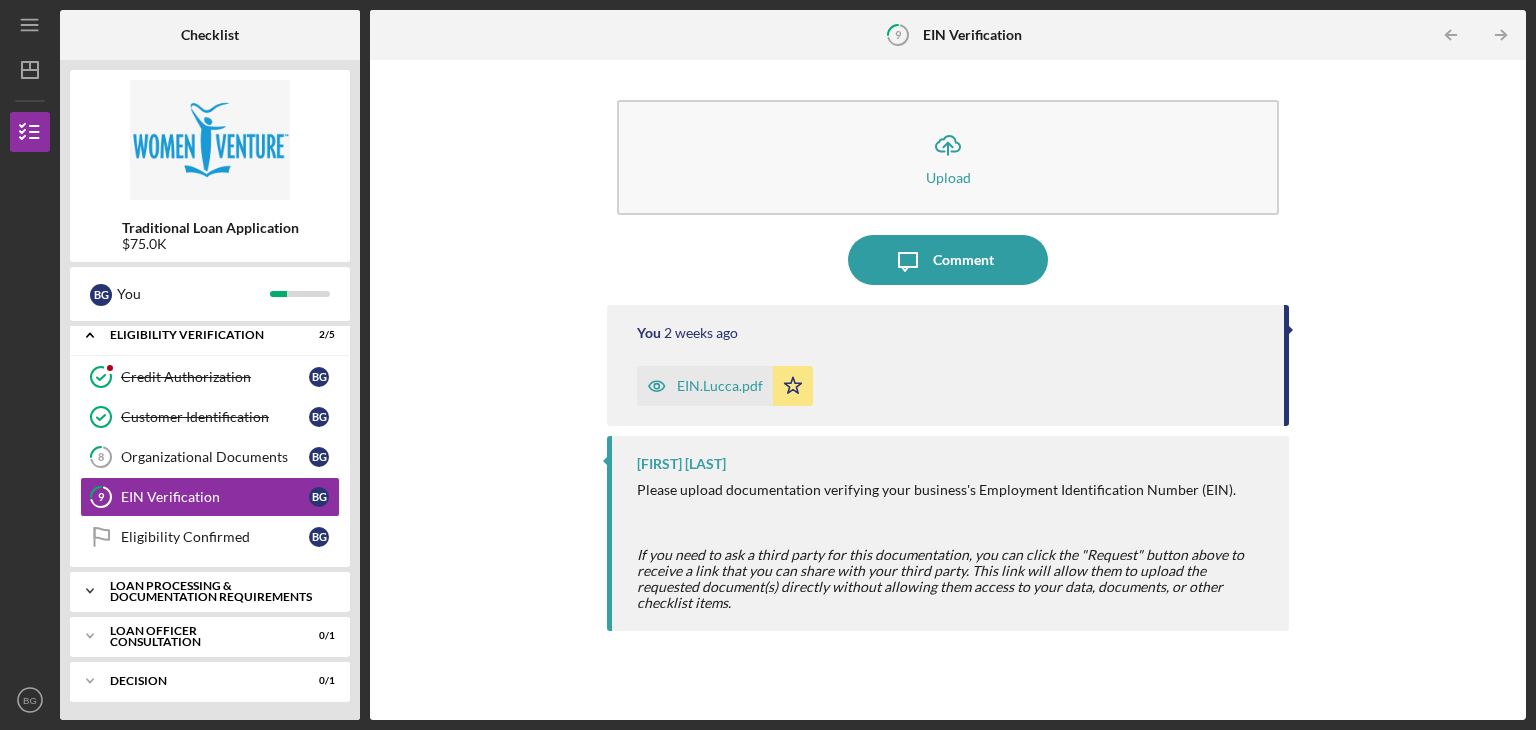 click on "Loan Processing & Documentation Requirements" at bounding box center [217, 591] 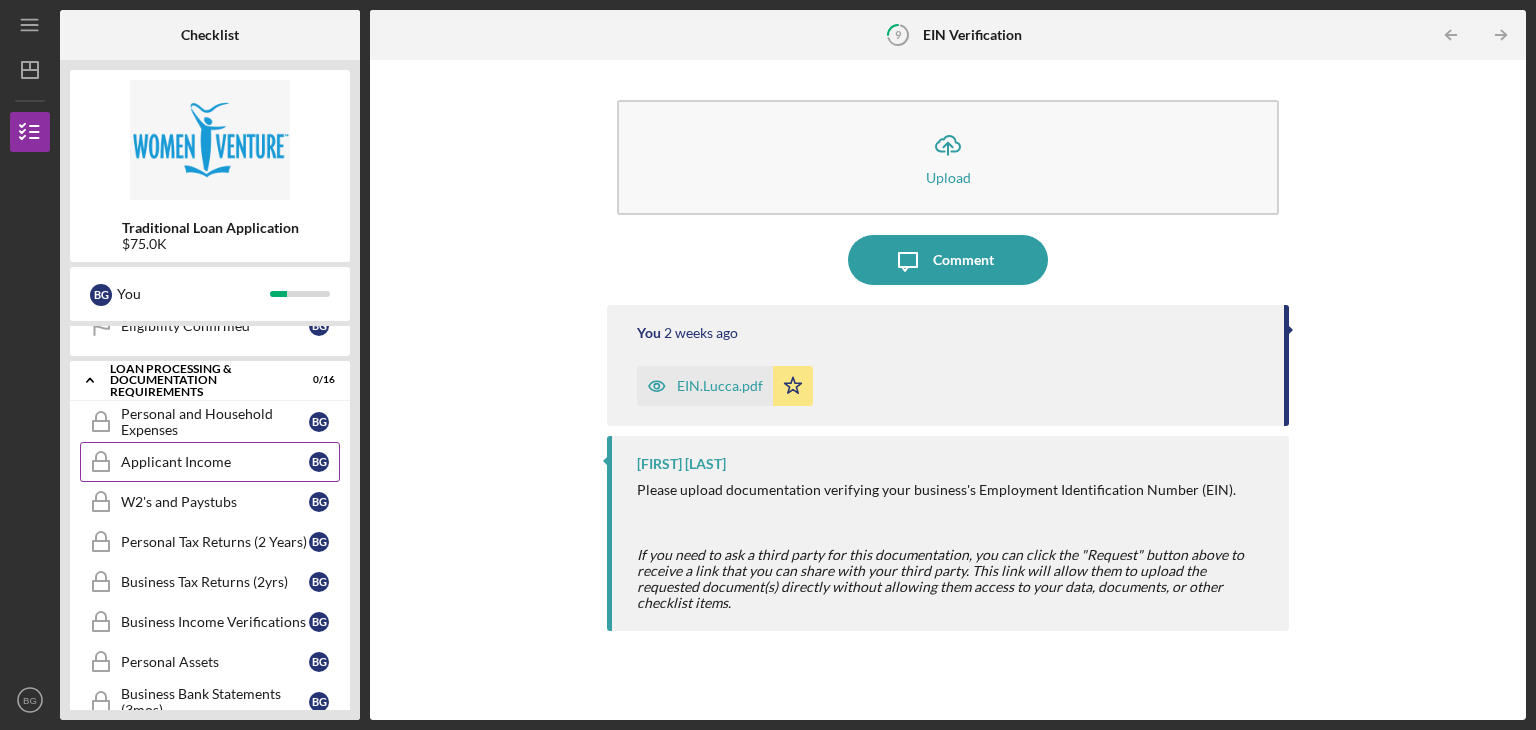 scroll, scrollTop: 300, scrollLeft: 0, axis: vertical 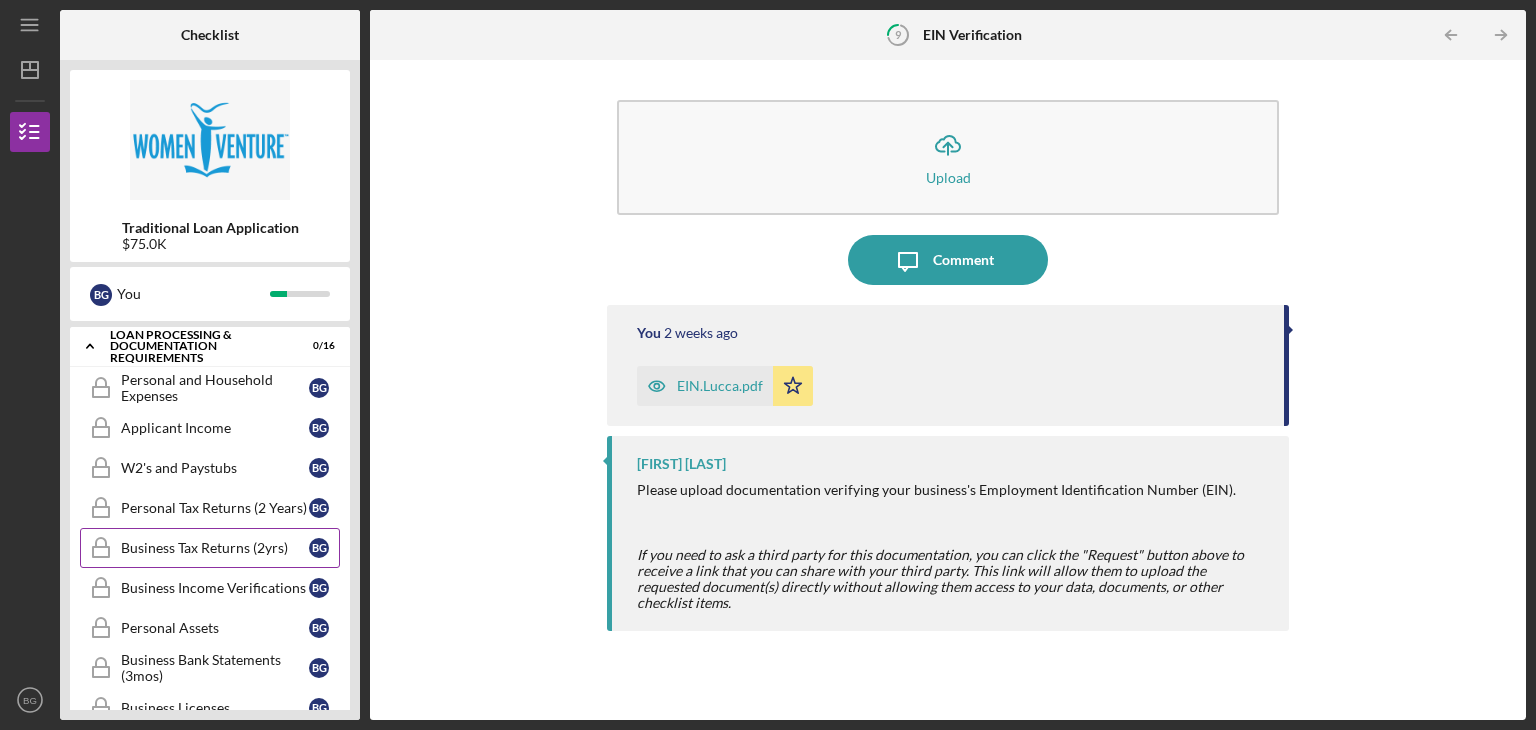 click on "Business Tax Returns (2yrs)" at bounding box center (215, 548) 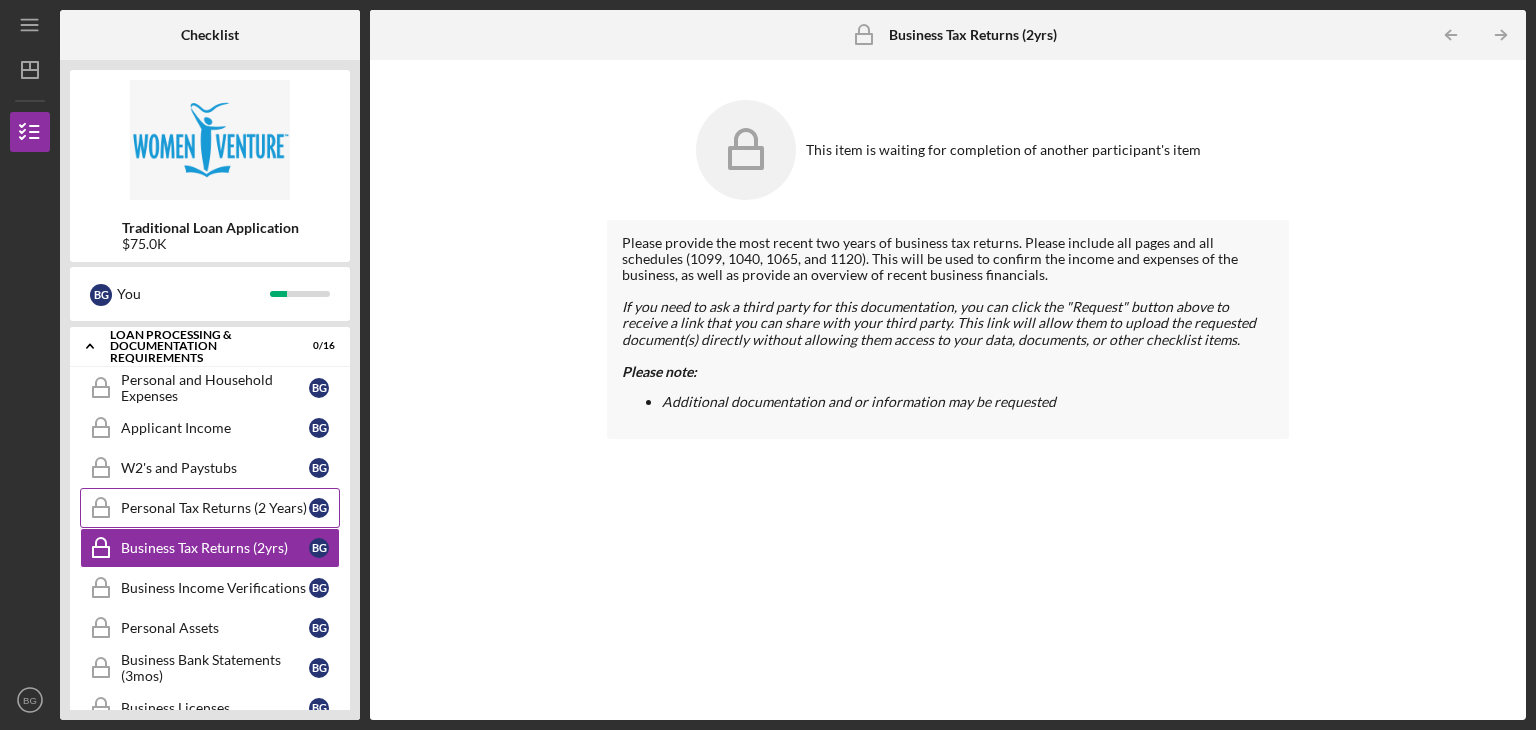 click on "Personal Tax Returns (2 Years)" at bounding box center (215, 508) 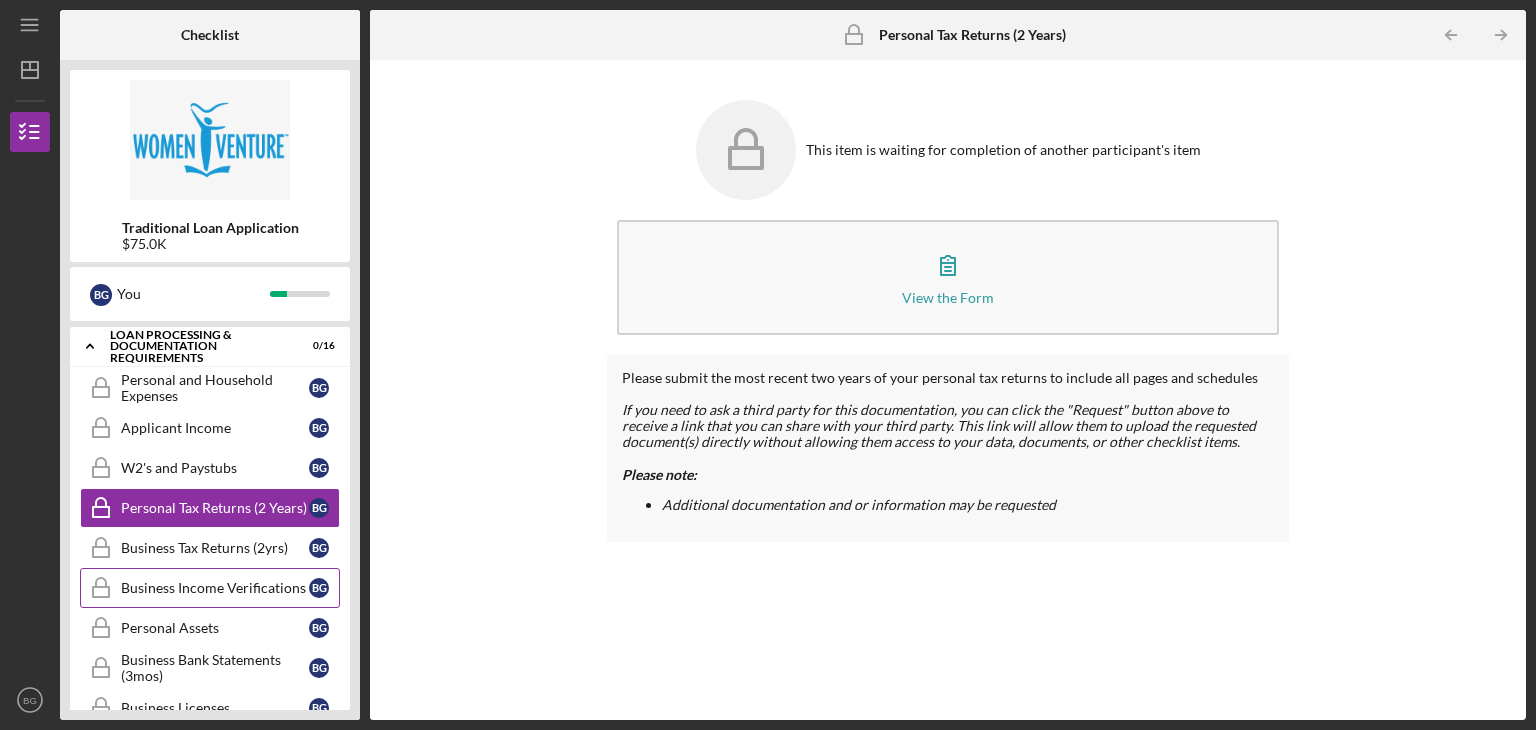 click on "Business Income Verifications" at bounding box center (215, 588) 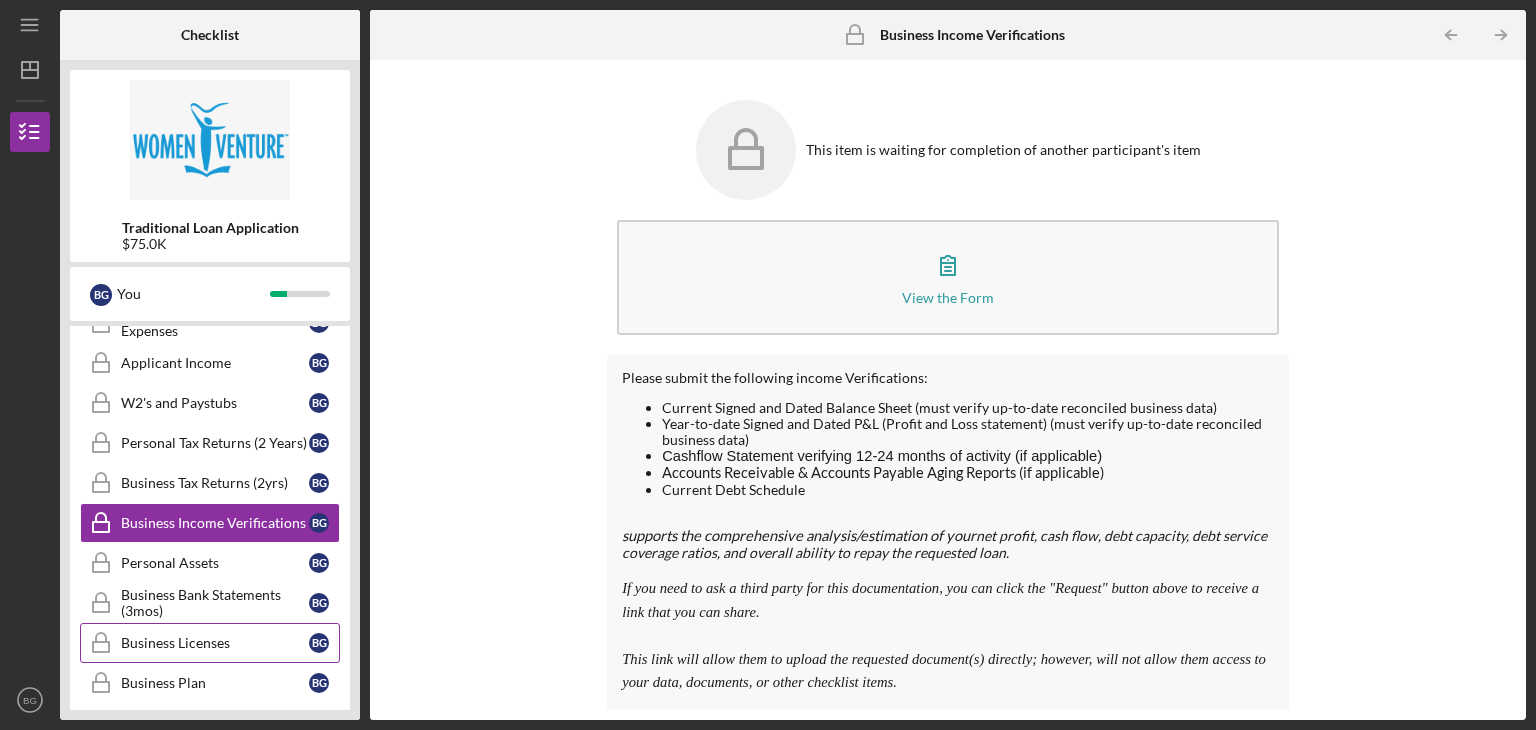 scroll, scrollTop: 400, scrollLeft: 0, axis: vertical 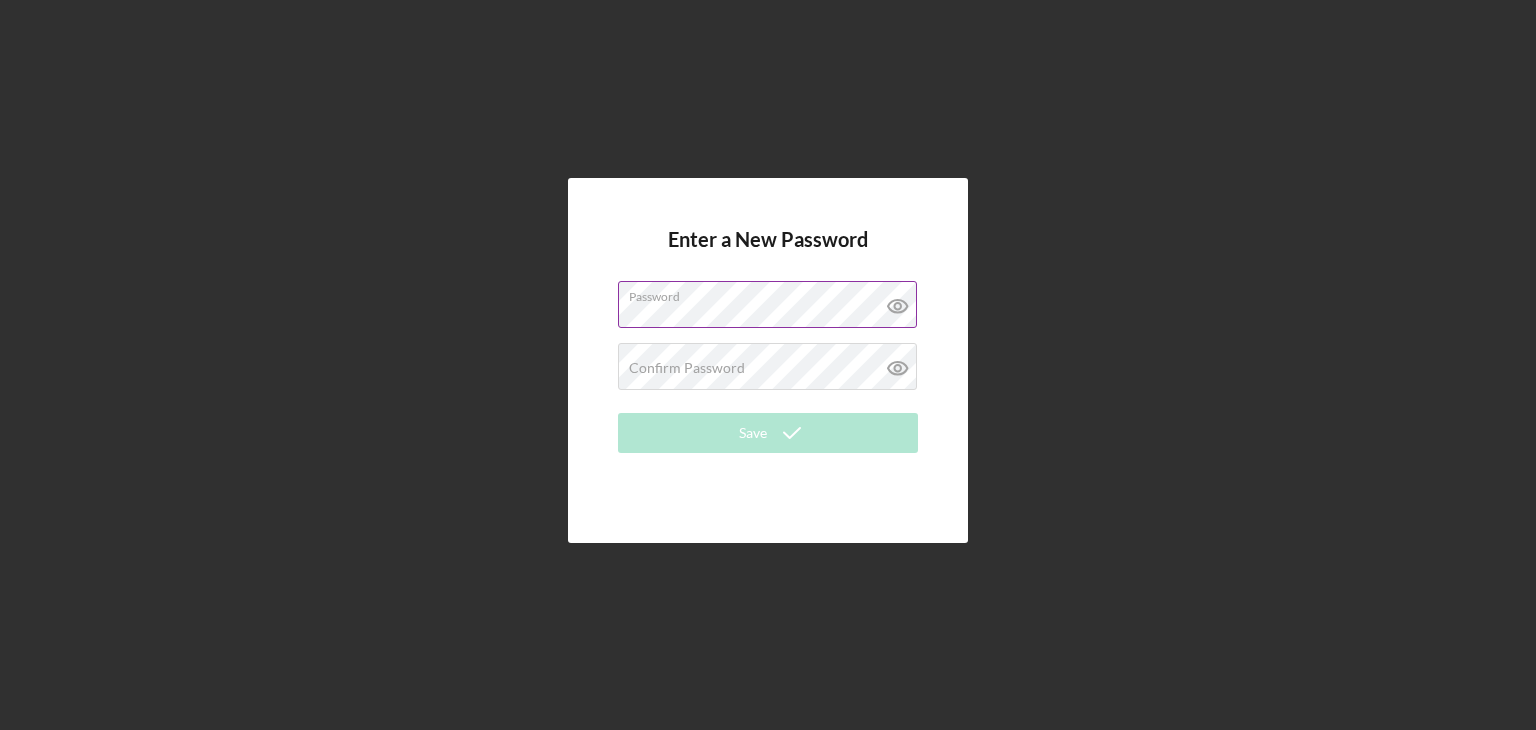click 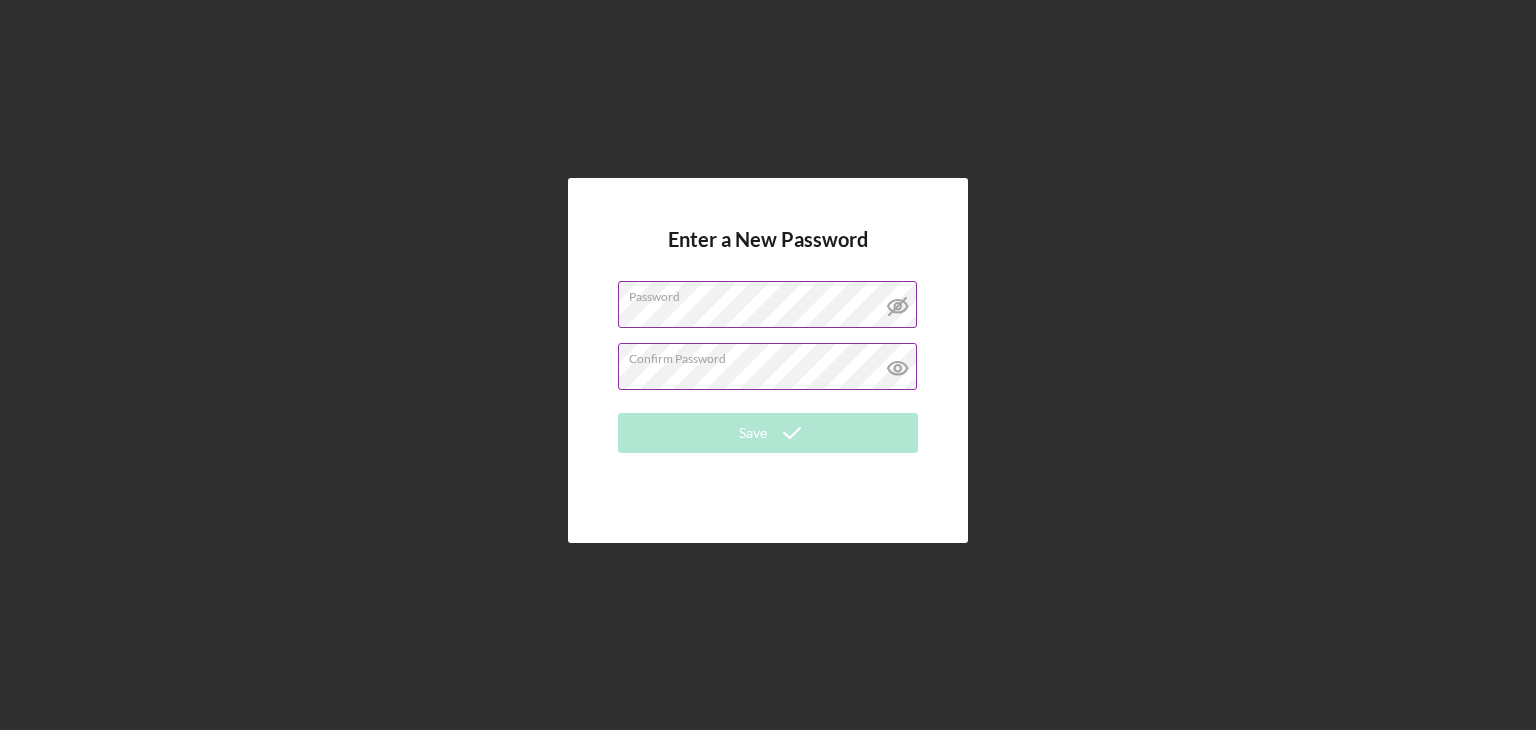 click on "Confirm Password Passwords do not match." at bounding box center (768, 368) 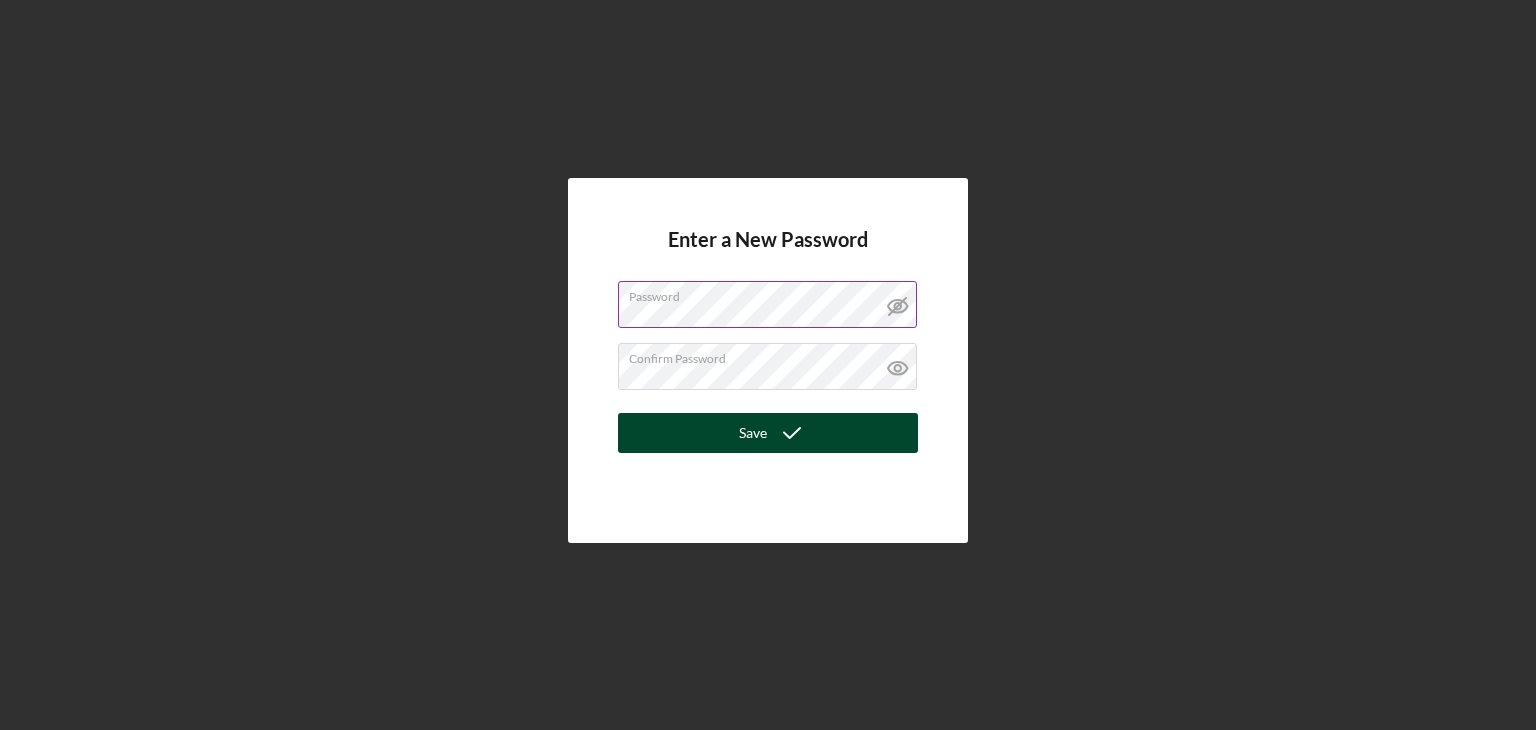 click 